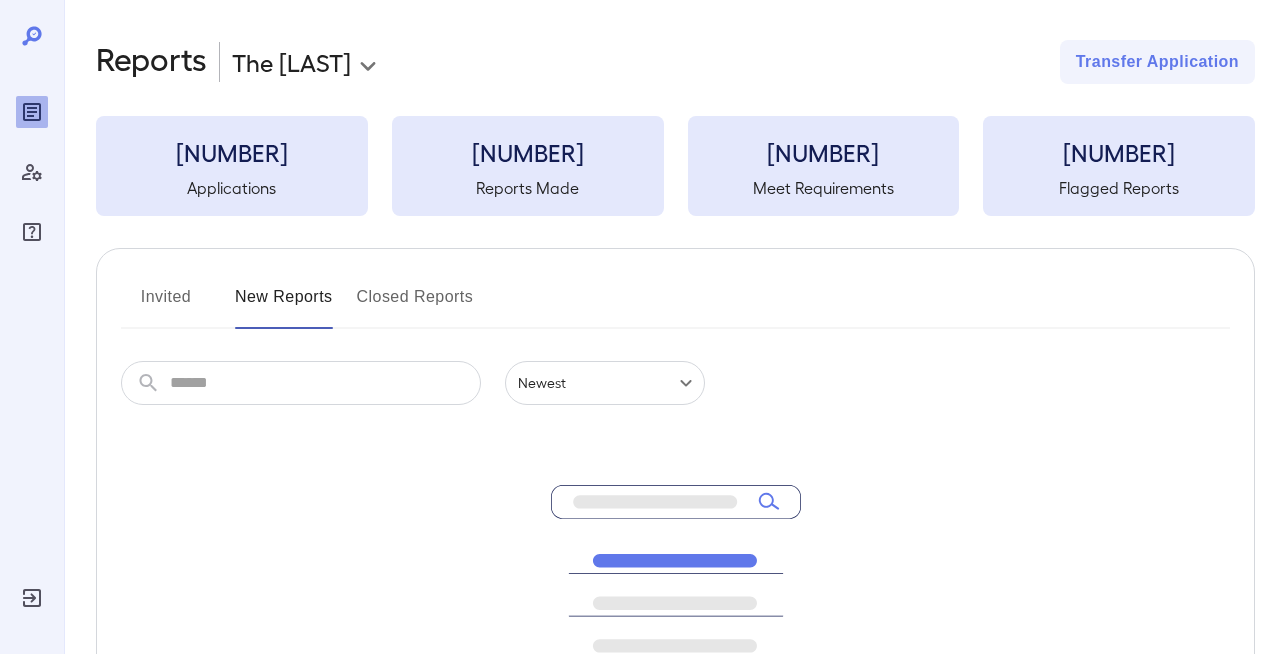 scroll, scrollTop: 0, scrollLeft: 0, axis: both 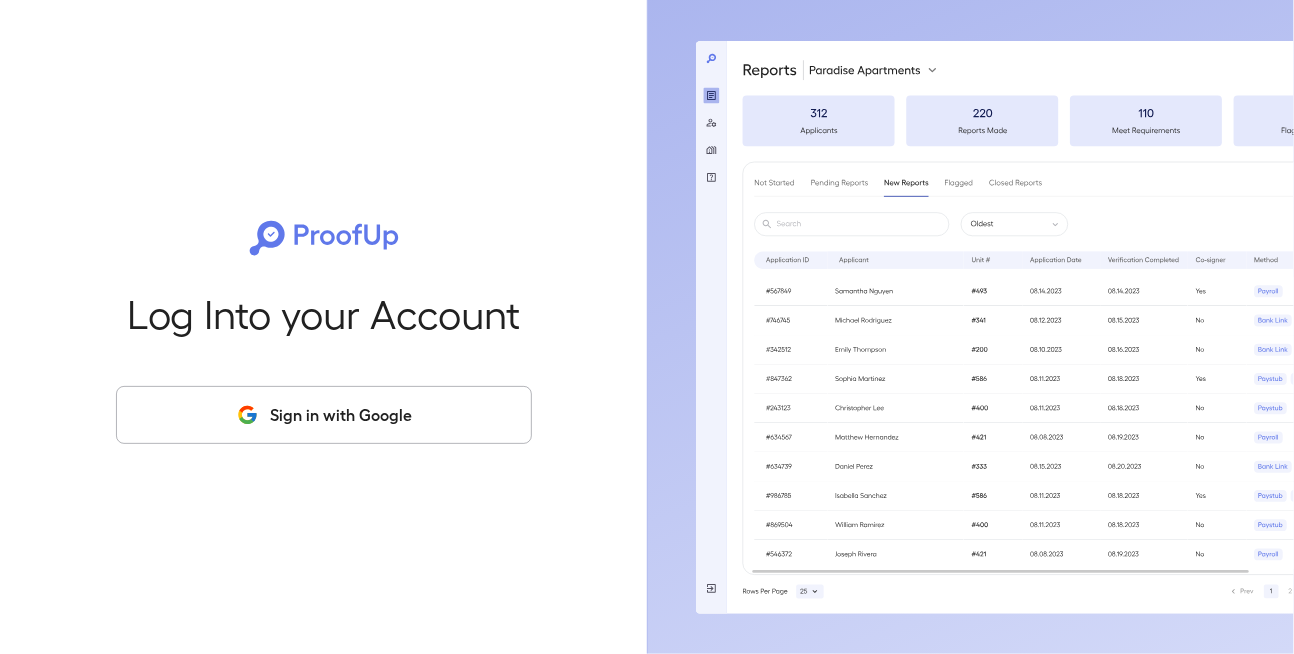 click on "Sign in with Google" at bounding box center (324, 415) 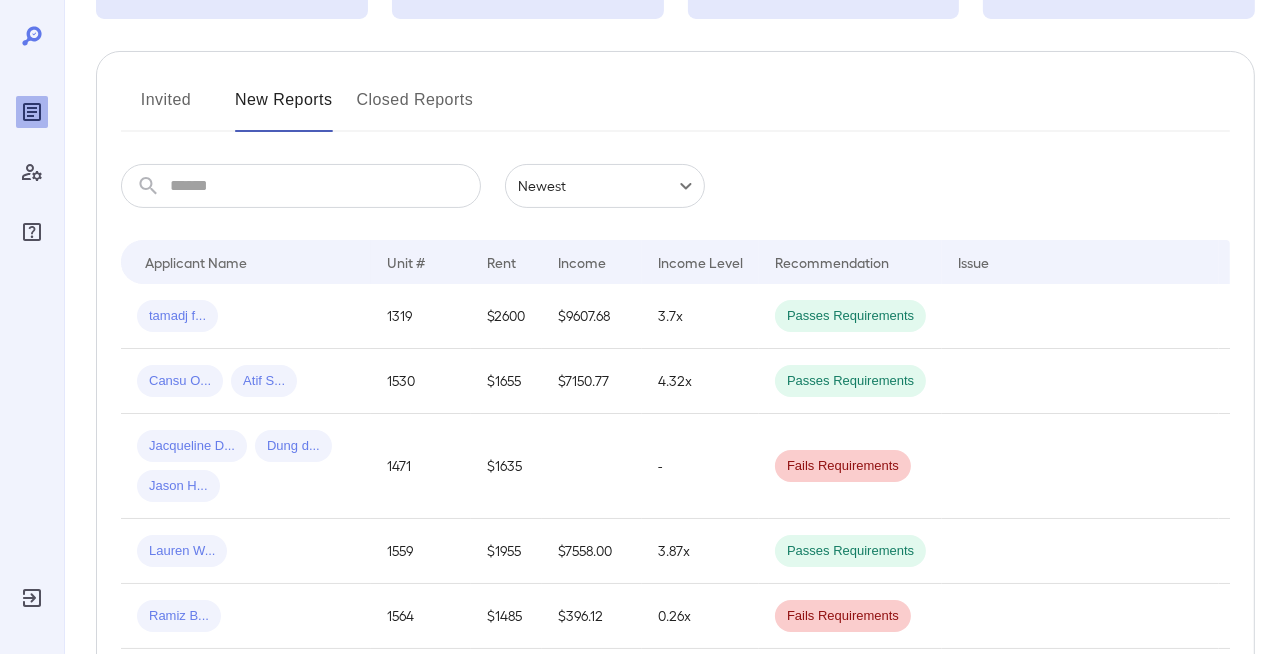 scroll, scrollTop: 100, scrollLeft: 0, axis: vertical 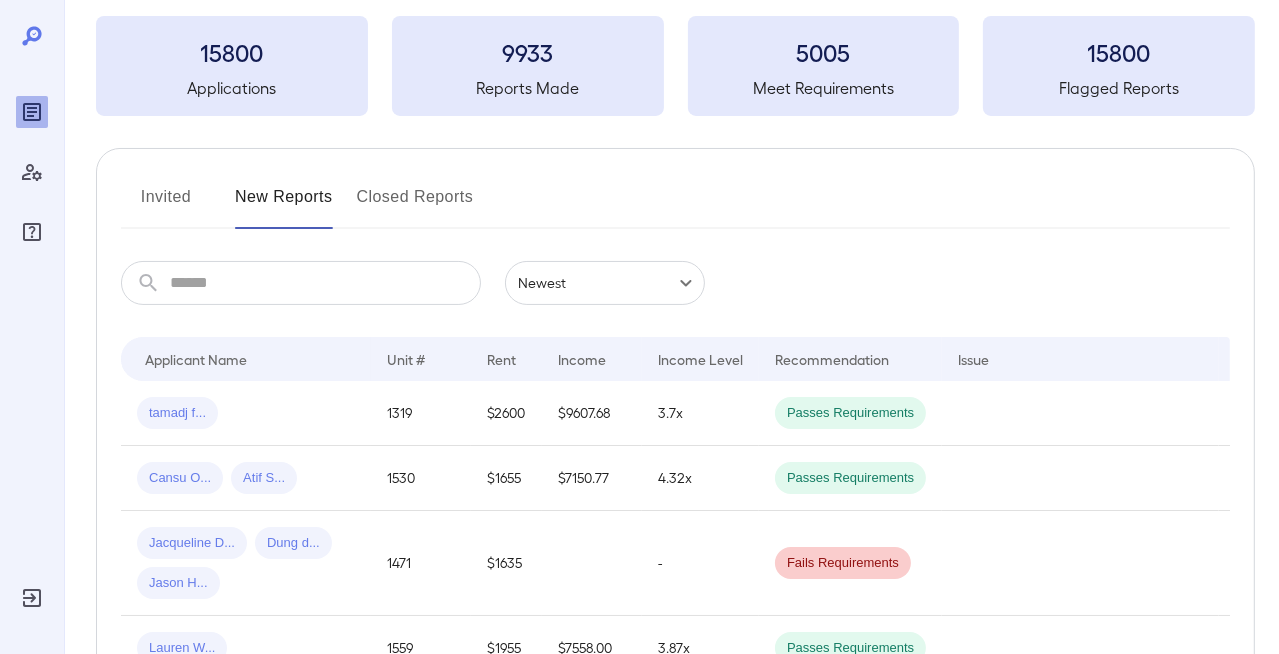 click on "Invited" at bounding box center [166, 205] 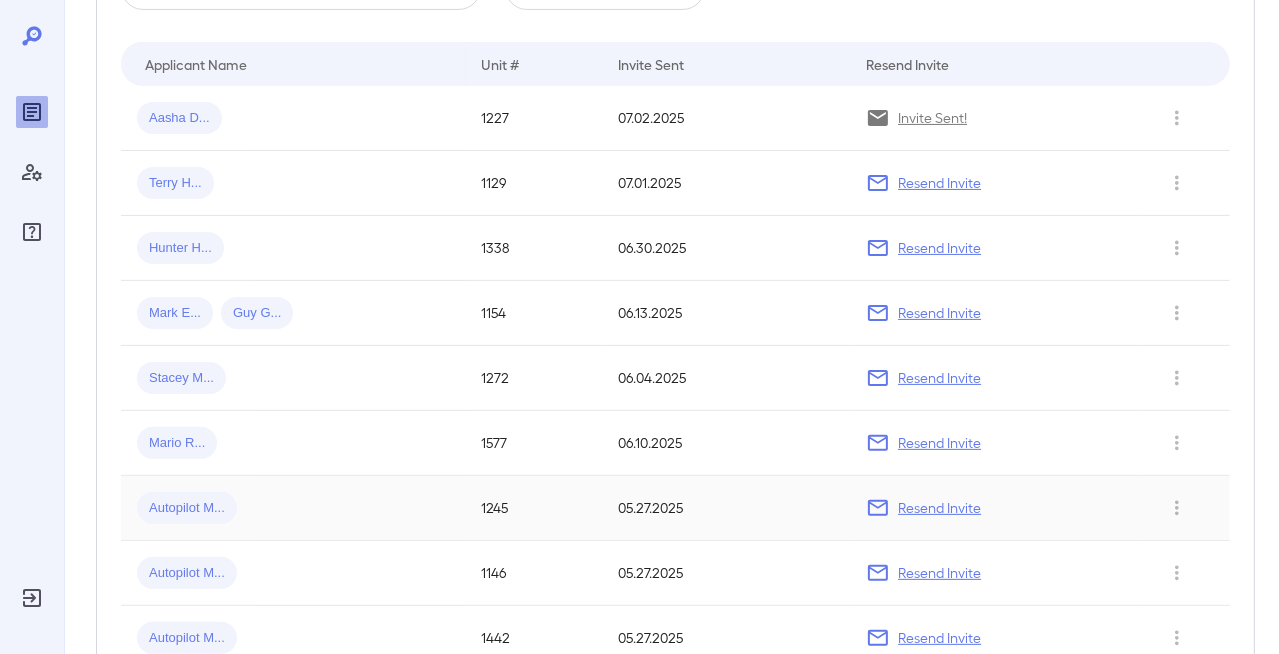 scroll, scrollTop: 400, scrollLeft: 0, axis: vertical 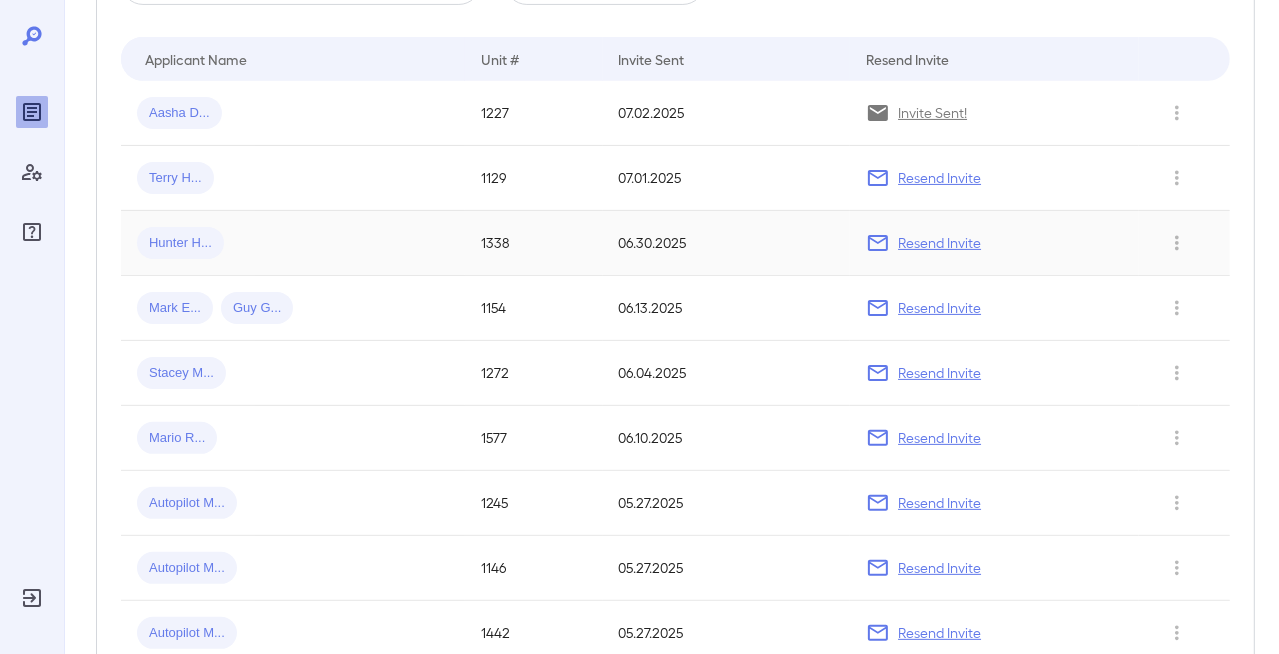 click on "Resend Invite" at bounding box center (939, 243) 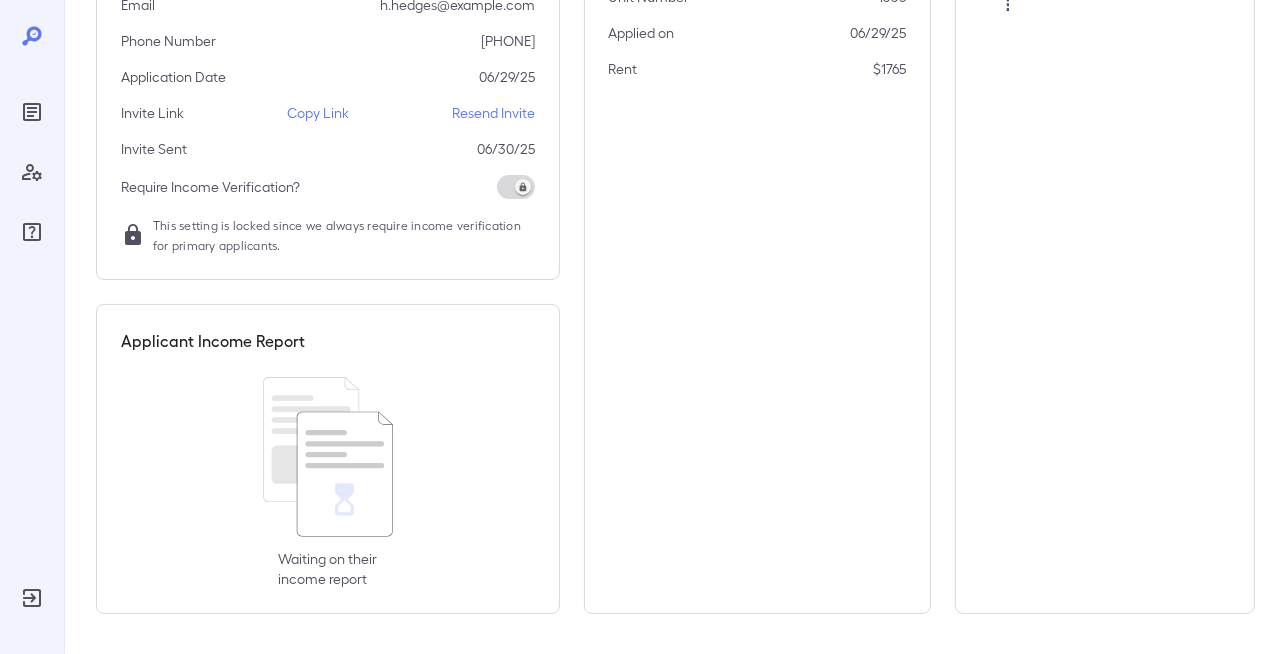 scroll, scrollTop: 0, scrollLeft: 0, axis: both 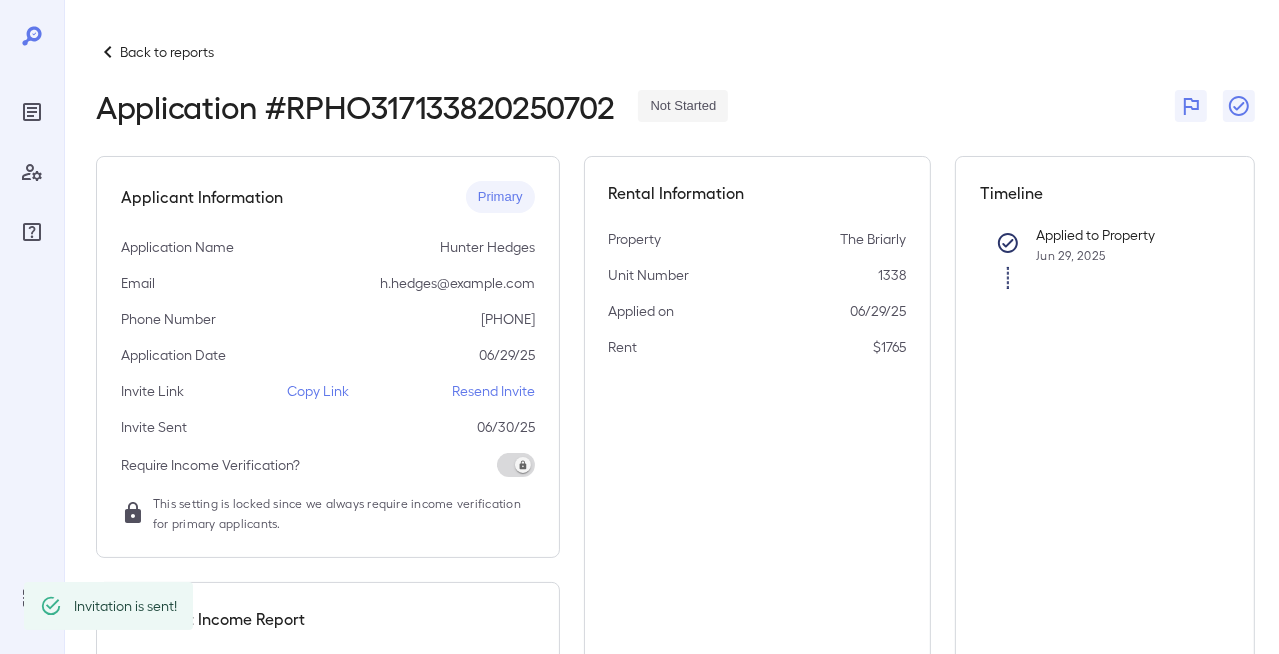 click on "Resend Invite" at bounding box center [493, 391] 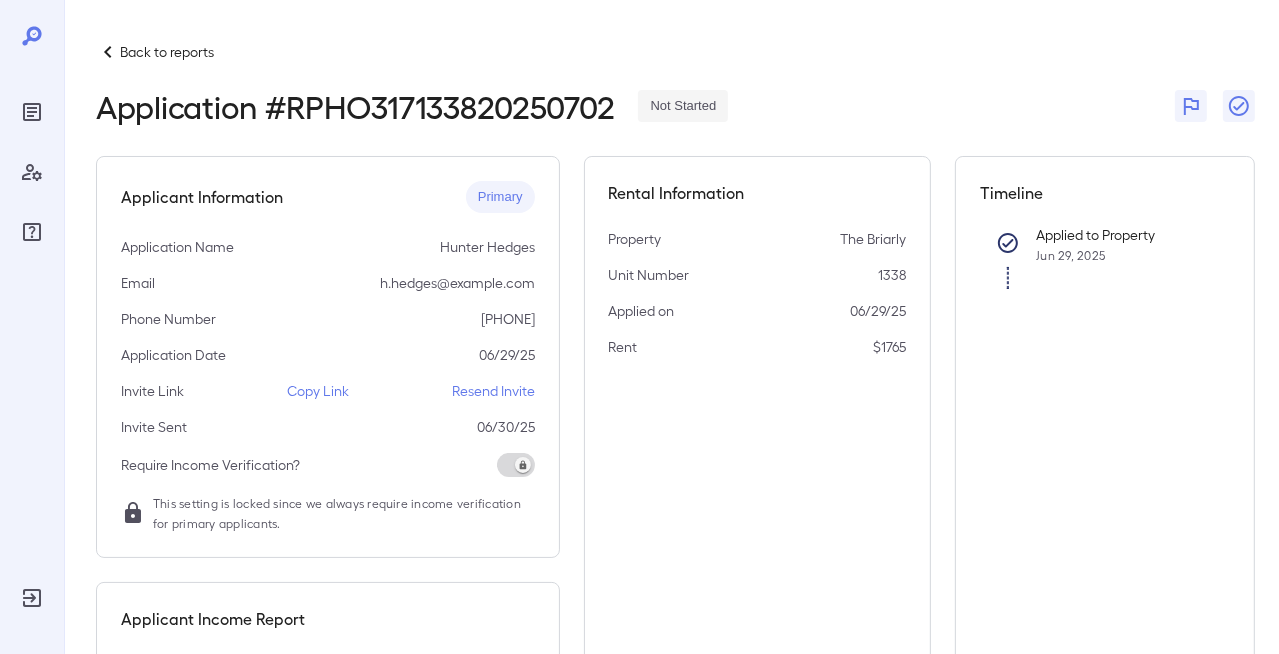 click on "Back to reports" at bounding box center (167, 52) 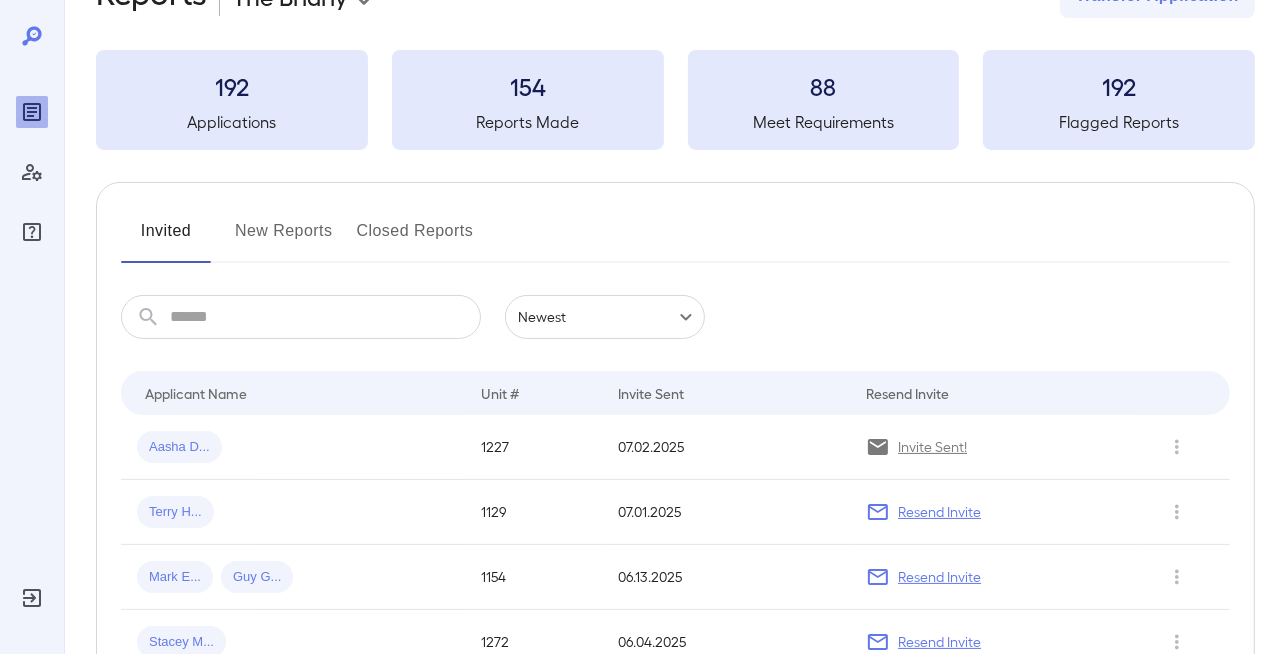 scroll, scrollTop: 100, scrollLeft: 0, axis: vertical 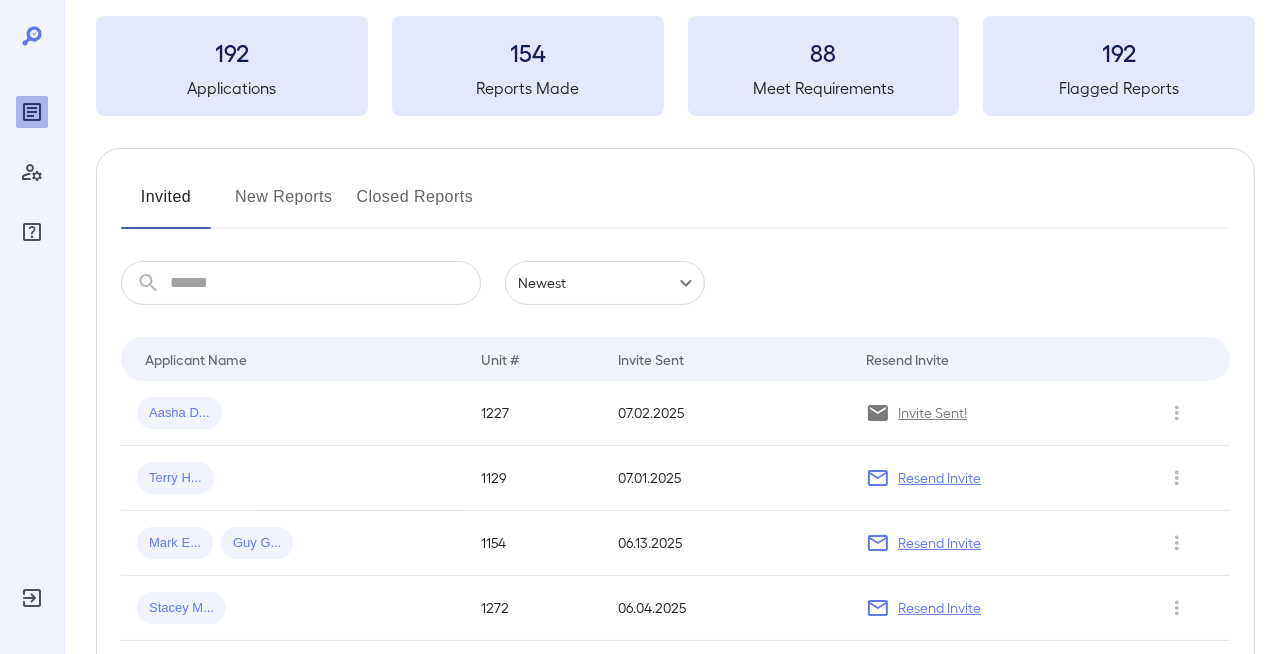 click on "New Reports" at bounding box center (284, 205) 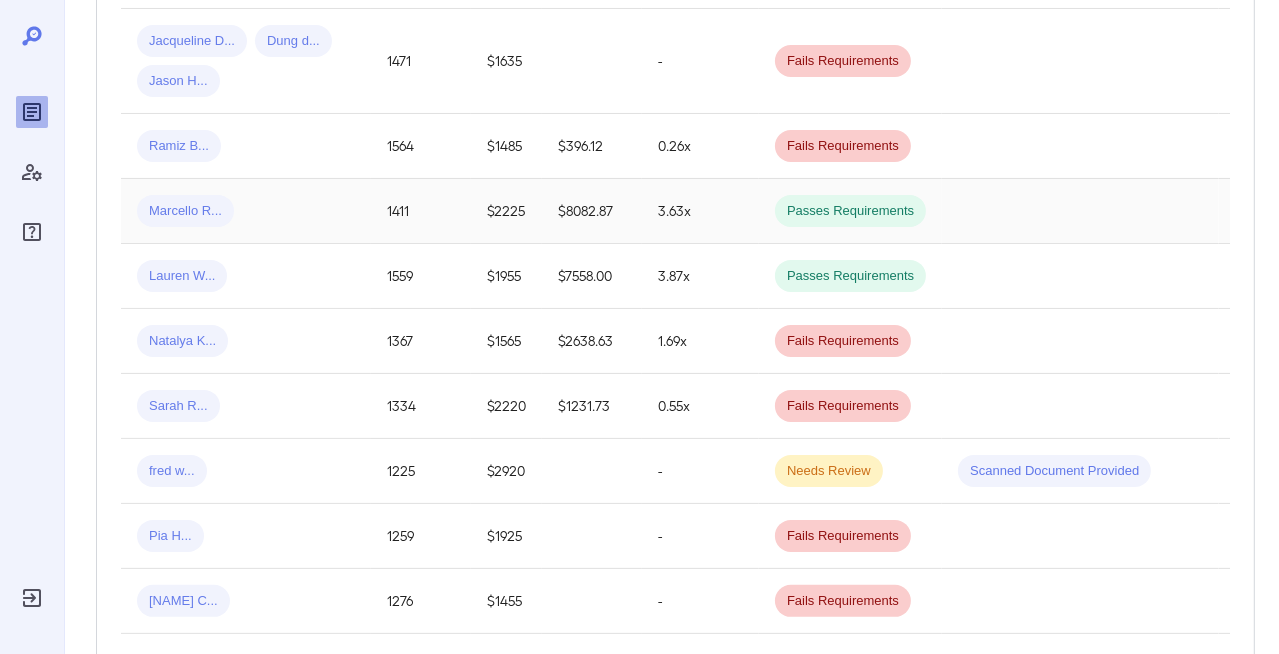 scroll, scrollTop: 700, scrollLeft: 0, axis: vertical 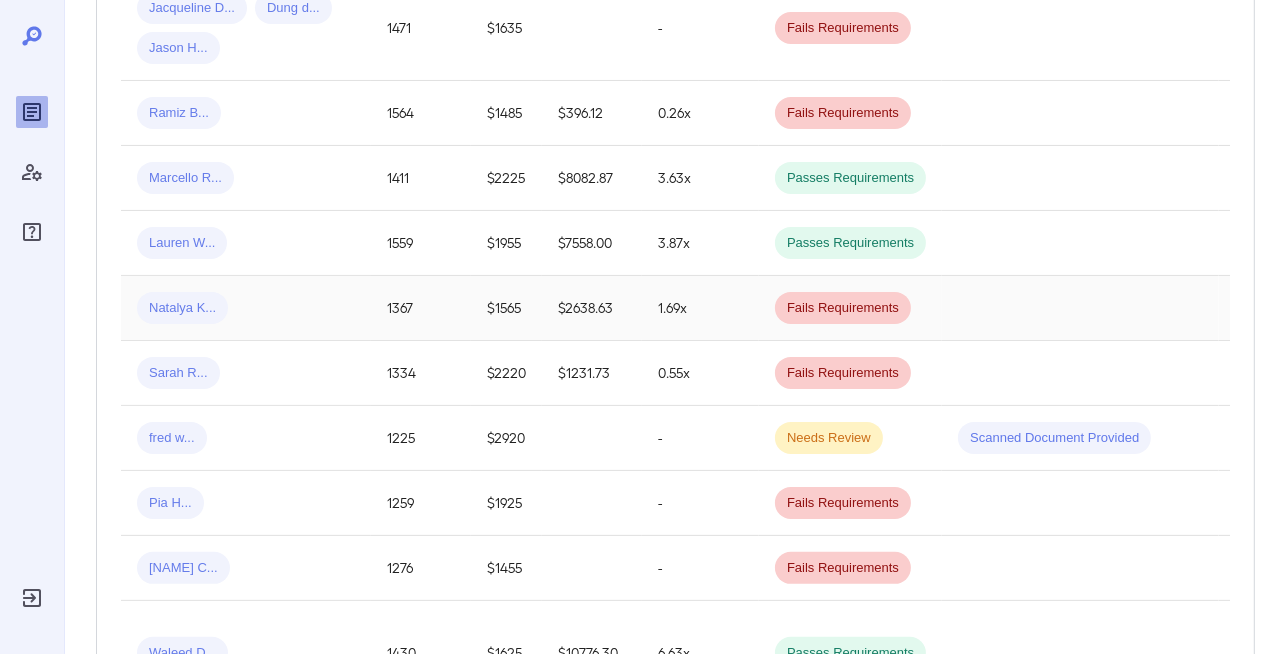 click on "Natalya K..." at bounding box center (246, 308) 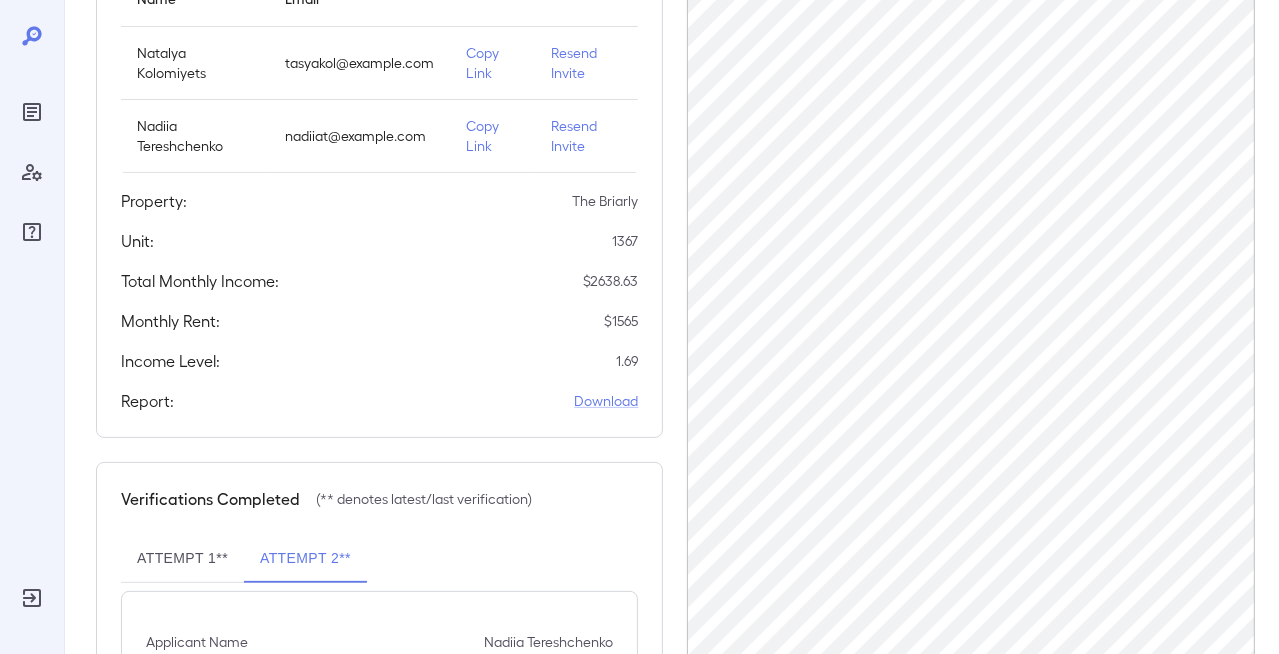 scroll, scrollTop: 400, scrollLeft: 0, axis: vertical 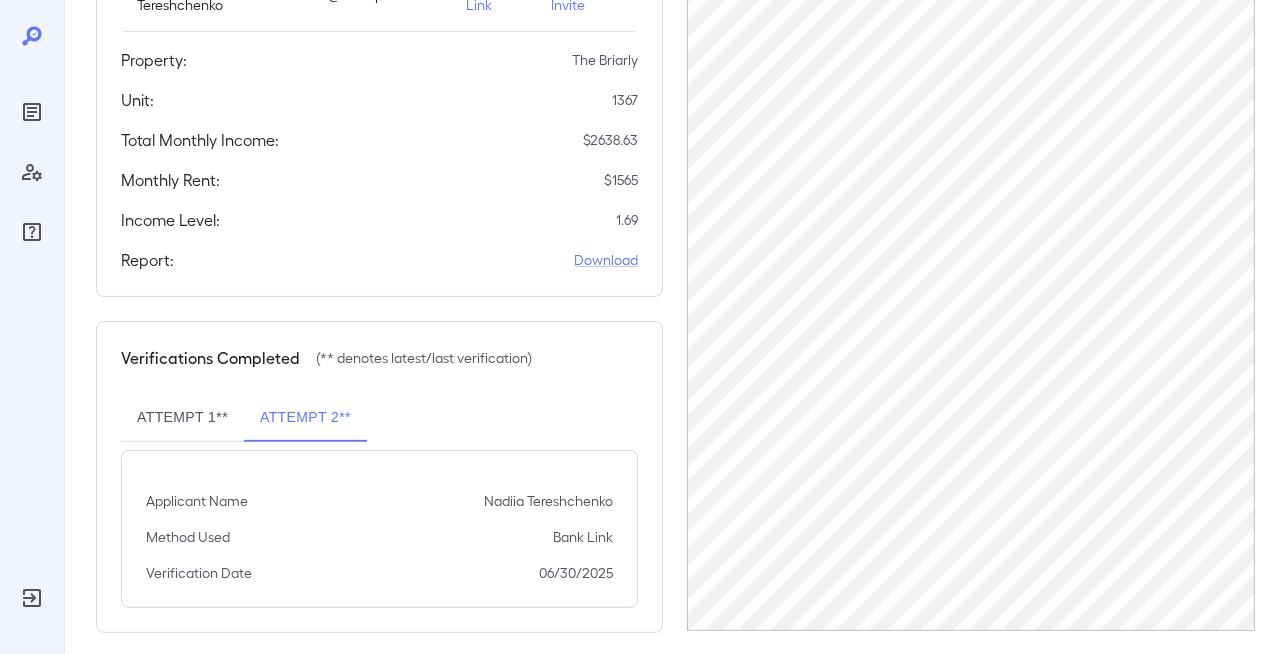 click on "Attempt 1**" at bounding box center [182, 418] 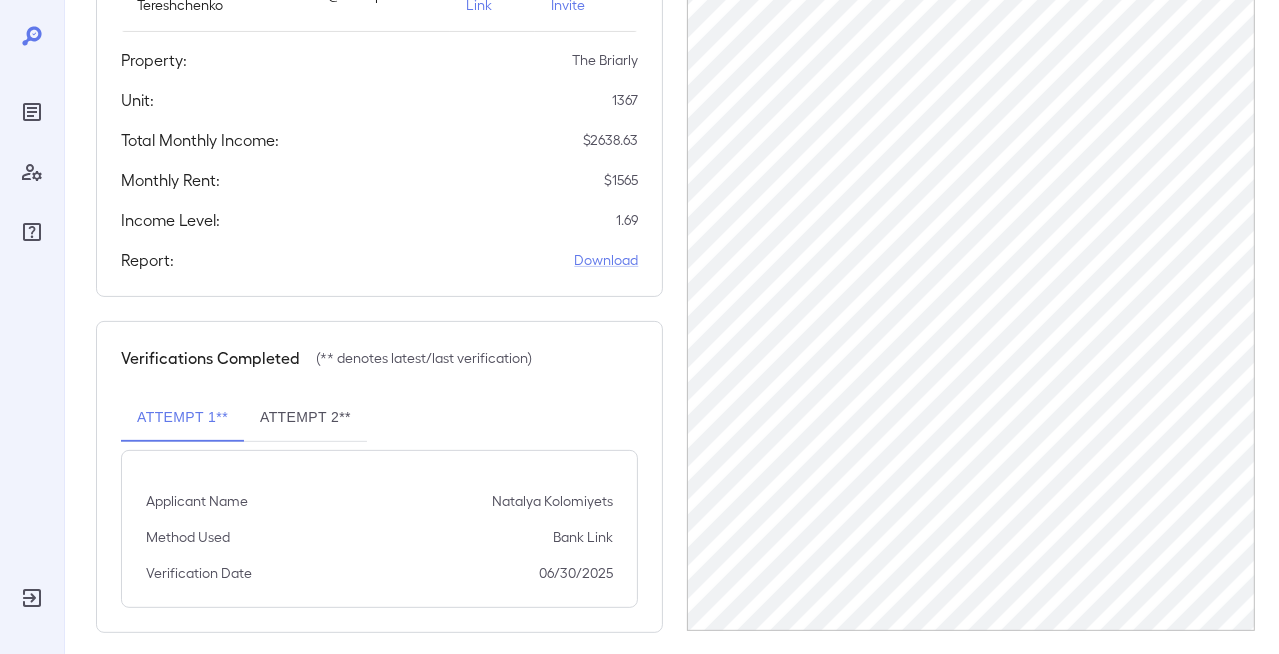 click on "Attempt 2**" at bounding box center (305, 418) 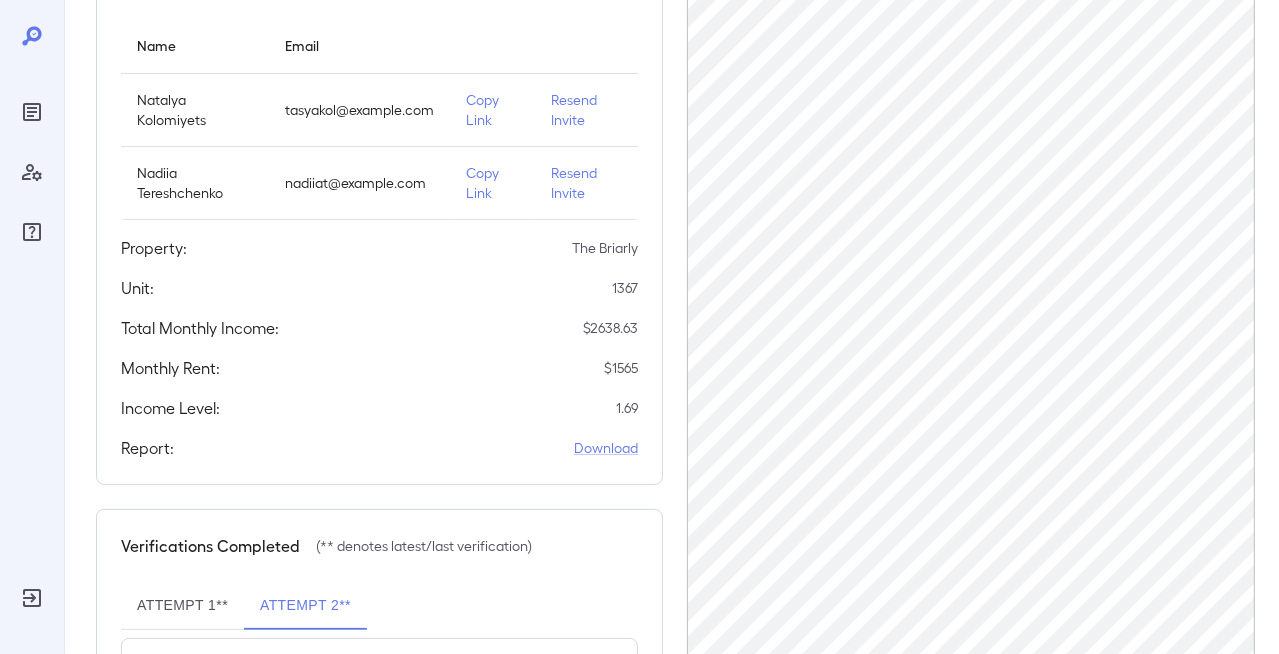 scroll, scrollTop: 0, scrollLeft: 0, axis: both 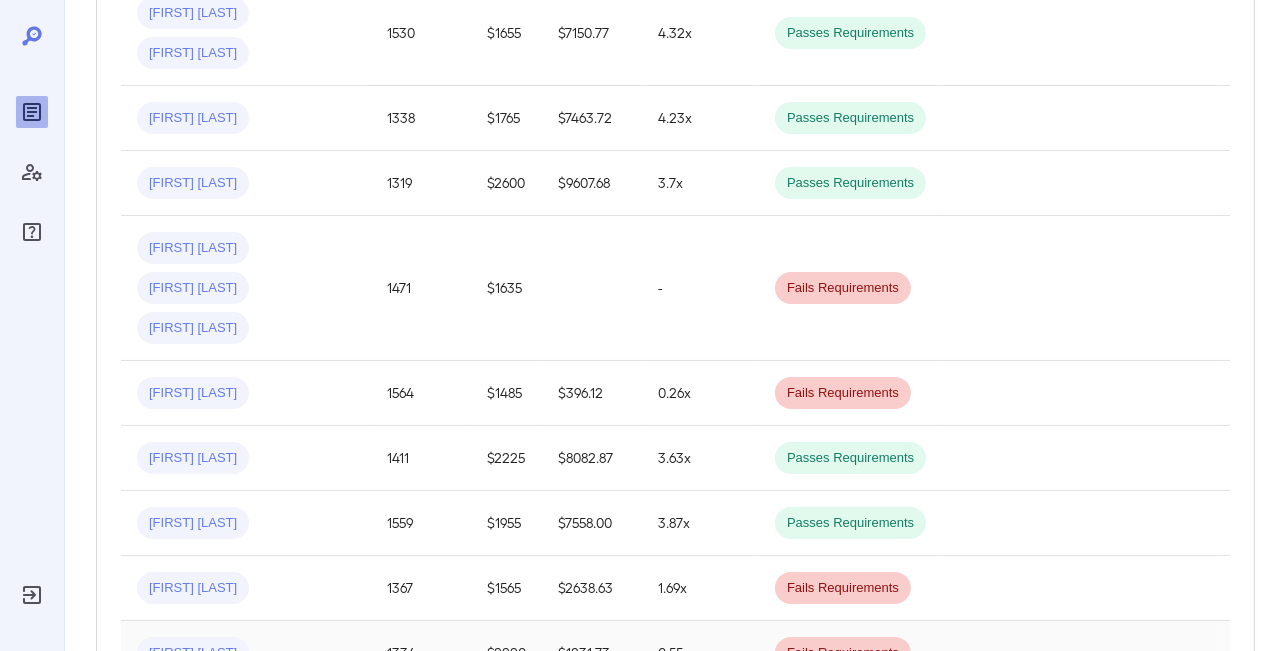 click on "Sarah R..." at bounding box center [246, 653] 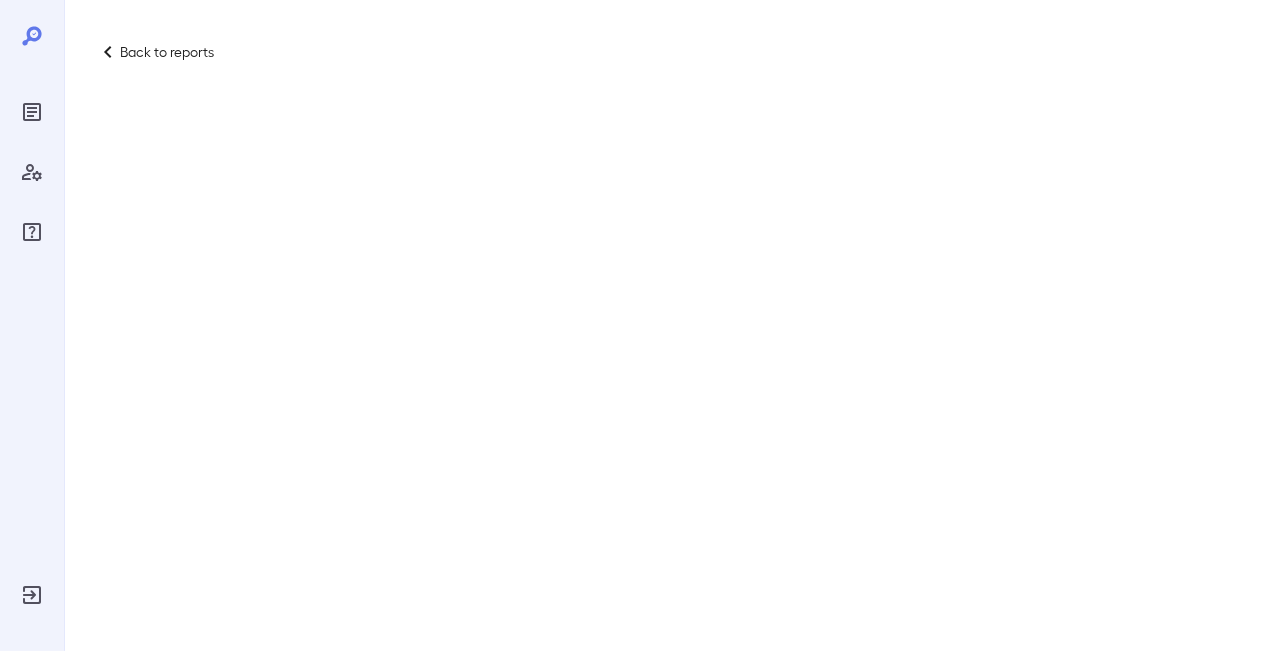 scroll, scrollTop: 0, scrollLeft: 0, axis: both 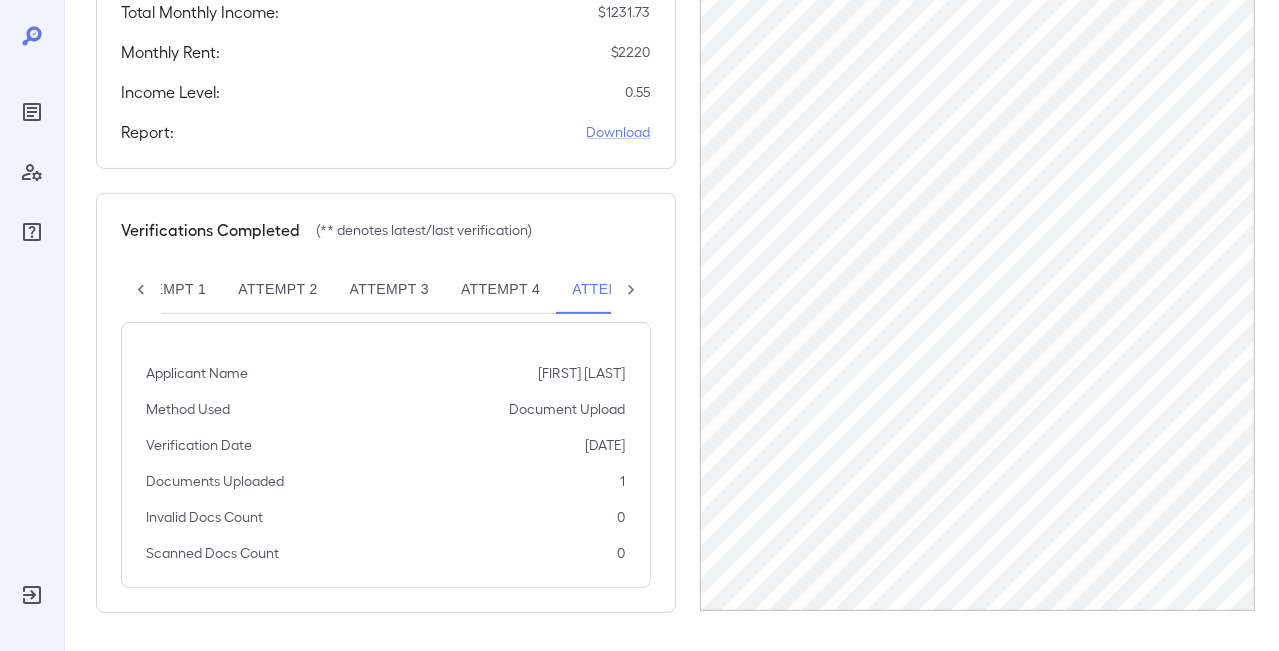 click at bounding box center [631, 290] 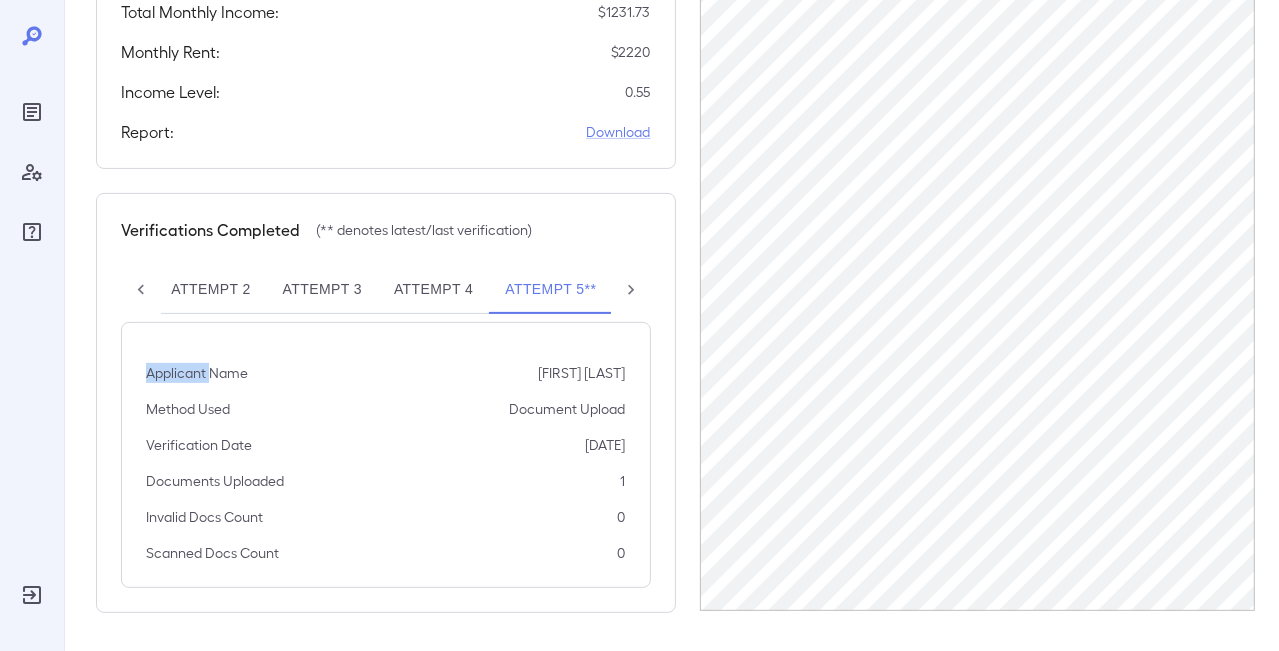 click on "Attempt 1 Attempt 2 Attempt 3 Attempt 4 Attempt 5**" at bounding box center [386, 290] 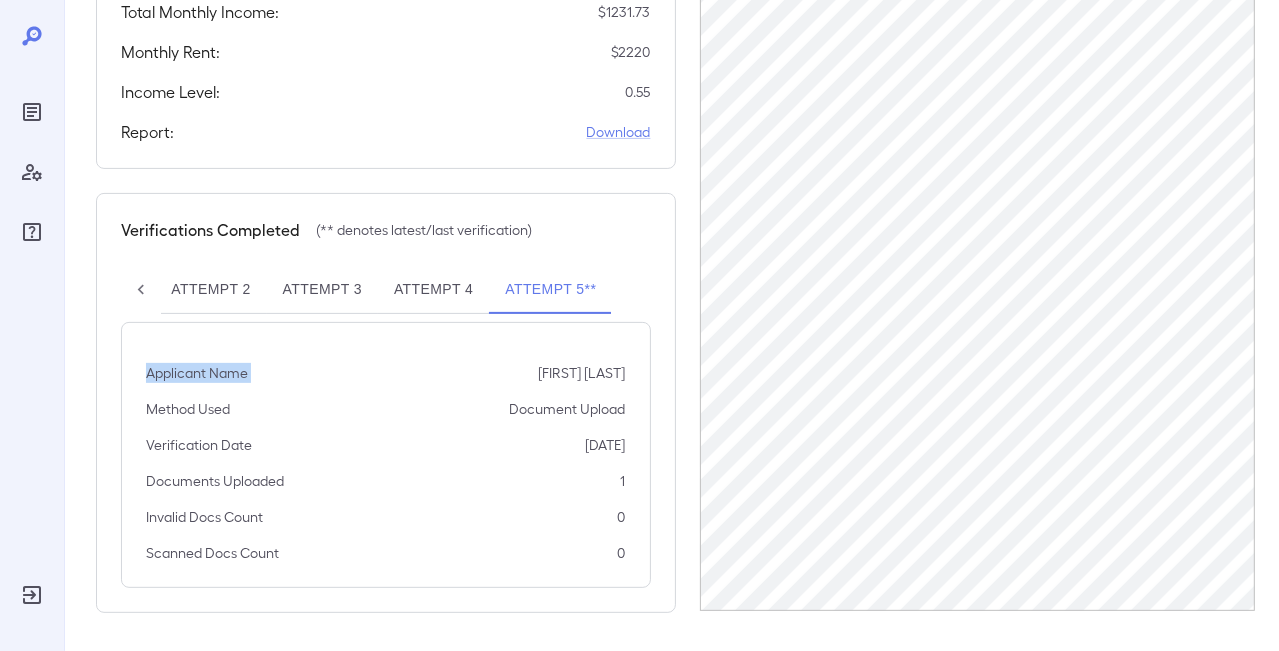 click on "Attempt 1 Attempt 2 Attempt 3 Attempt 4 Attempt 5**" at bounding box center [386, 290] 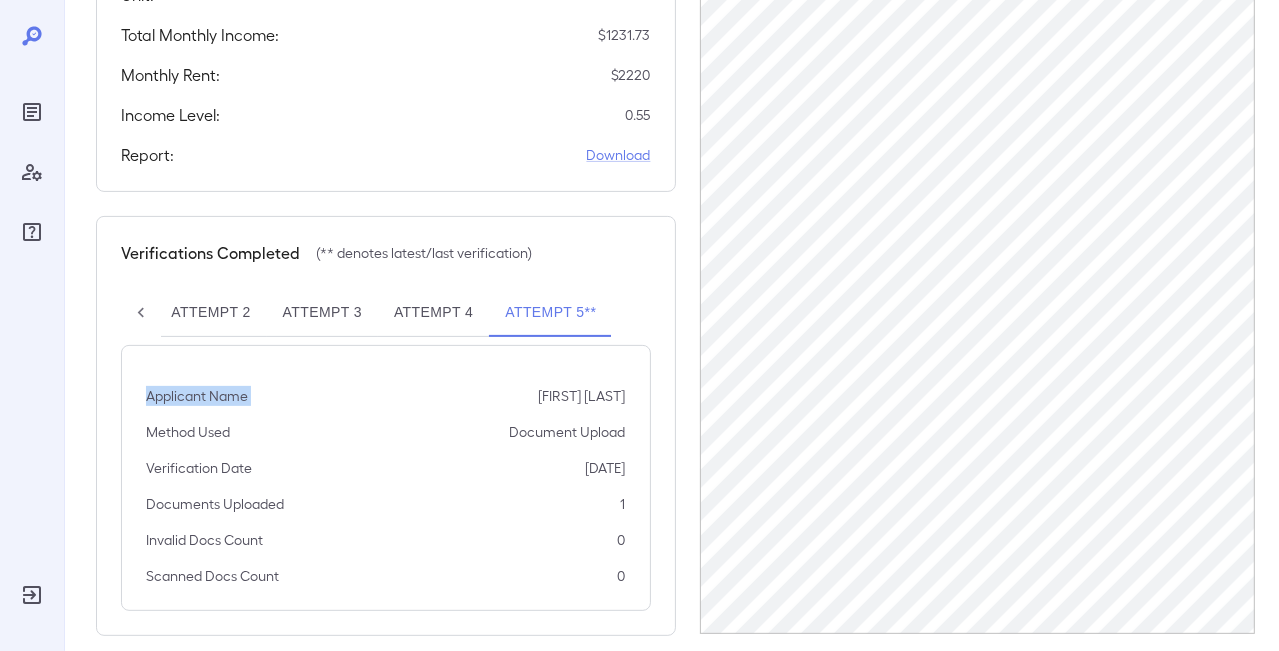 scroll, scrollTop: 435, scrollLeft: 0, axis: vertical 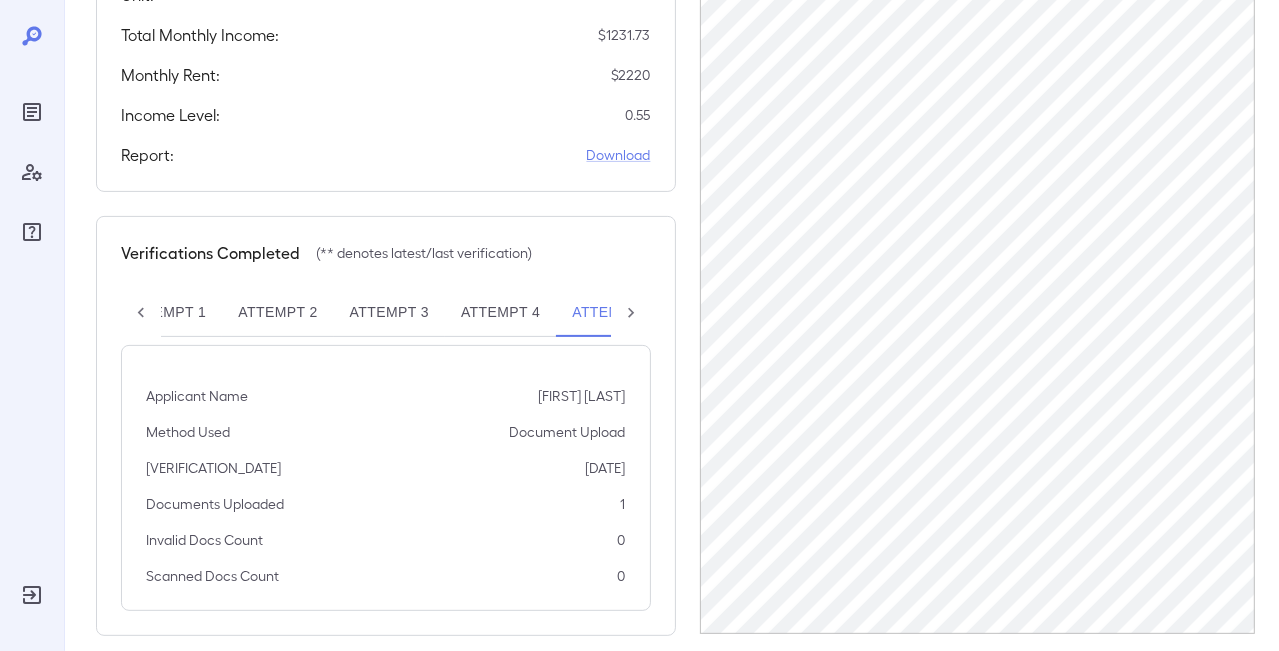 click on "Attempt 4" at bounding box center (500, 313) 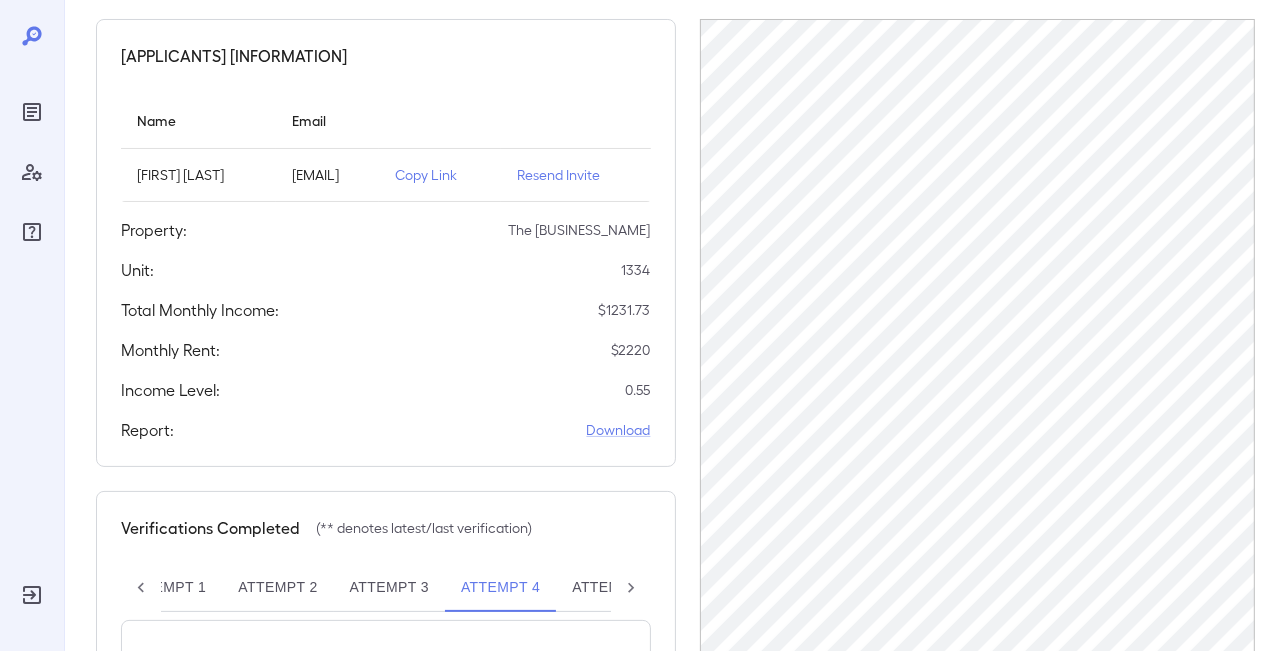 scroll, scrollTop: 42, scrollLeft: 0, axis: vertical 